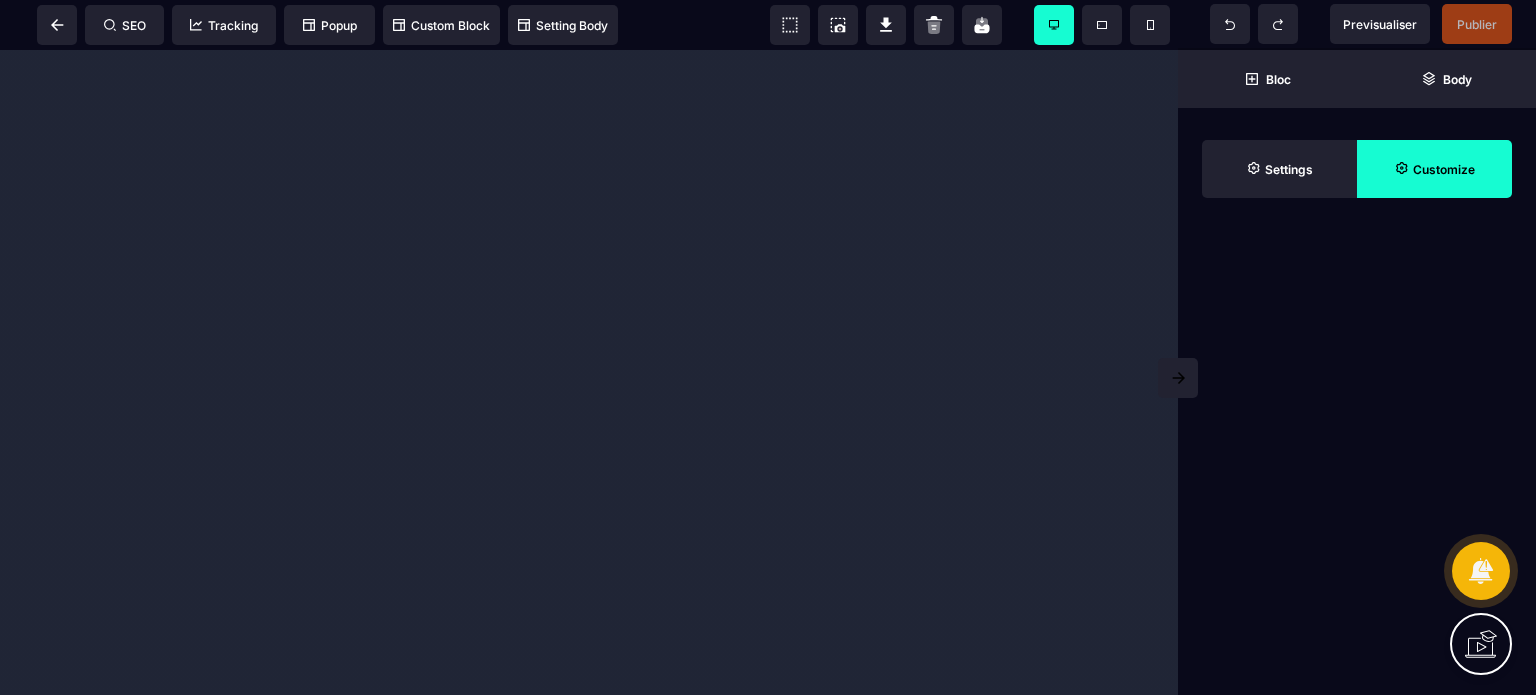 scroll, scrollTop: 0, scrollLeft: 0, axis: both 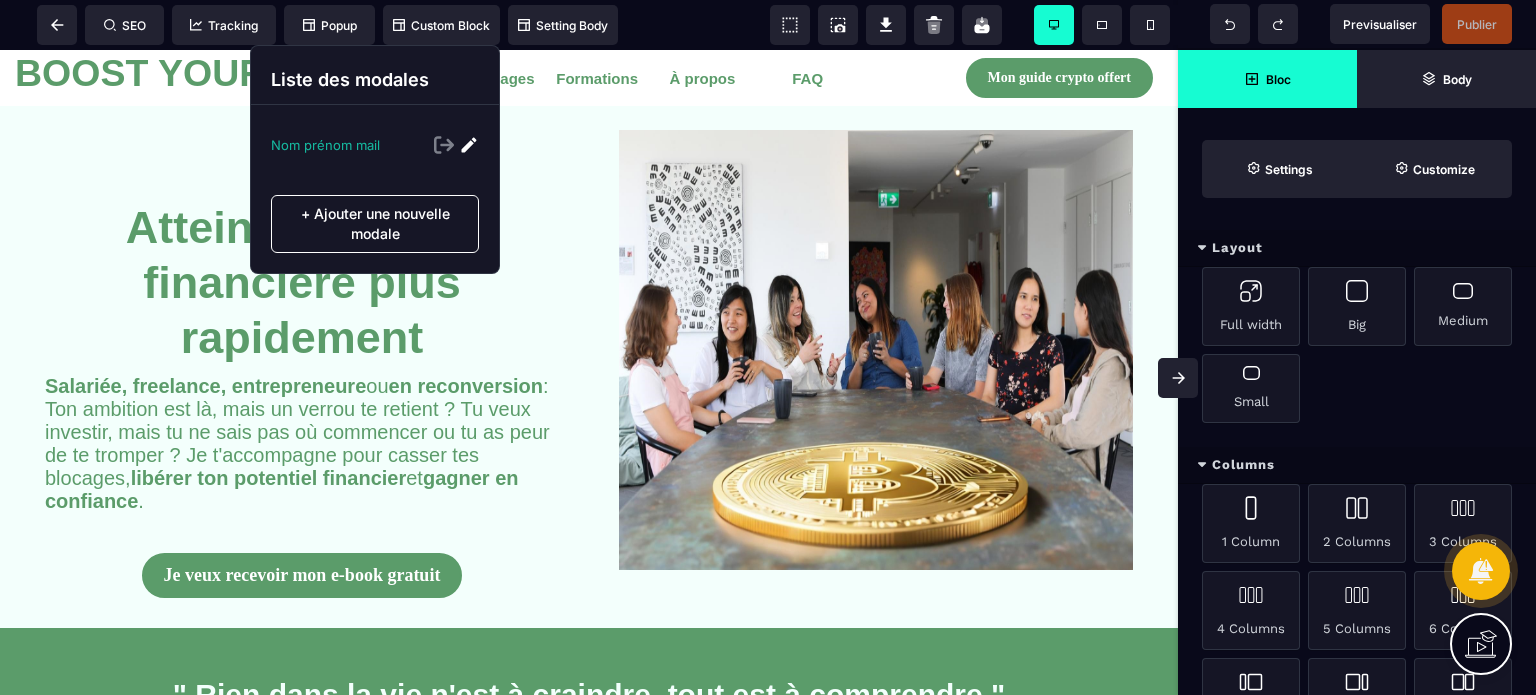 click at bounding box center (469, 145) 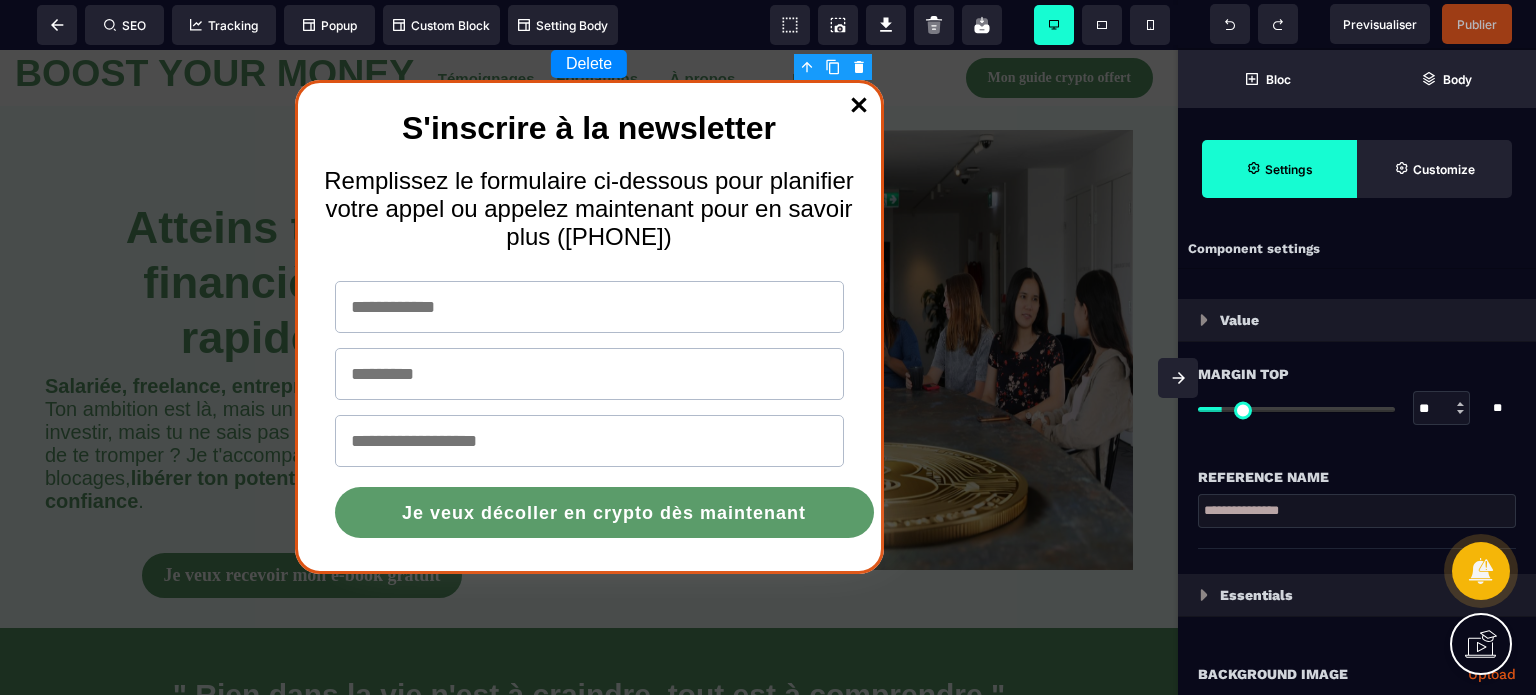 type on "*" 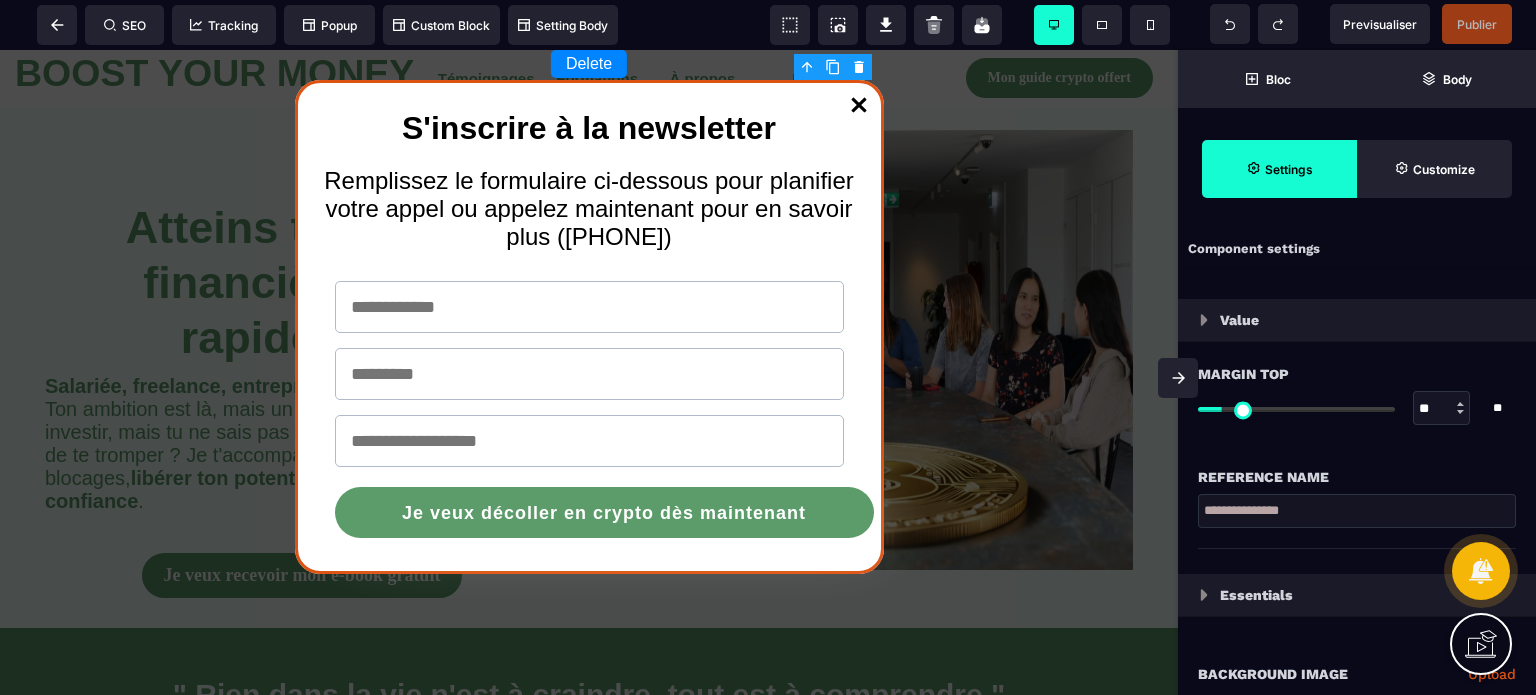 type on "*" 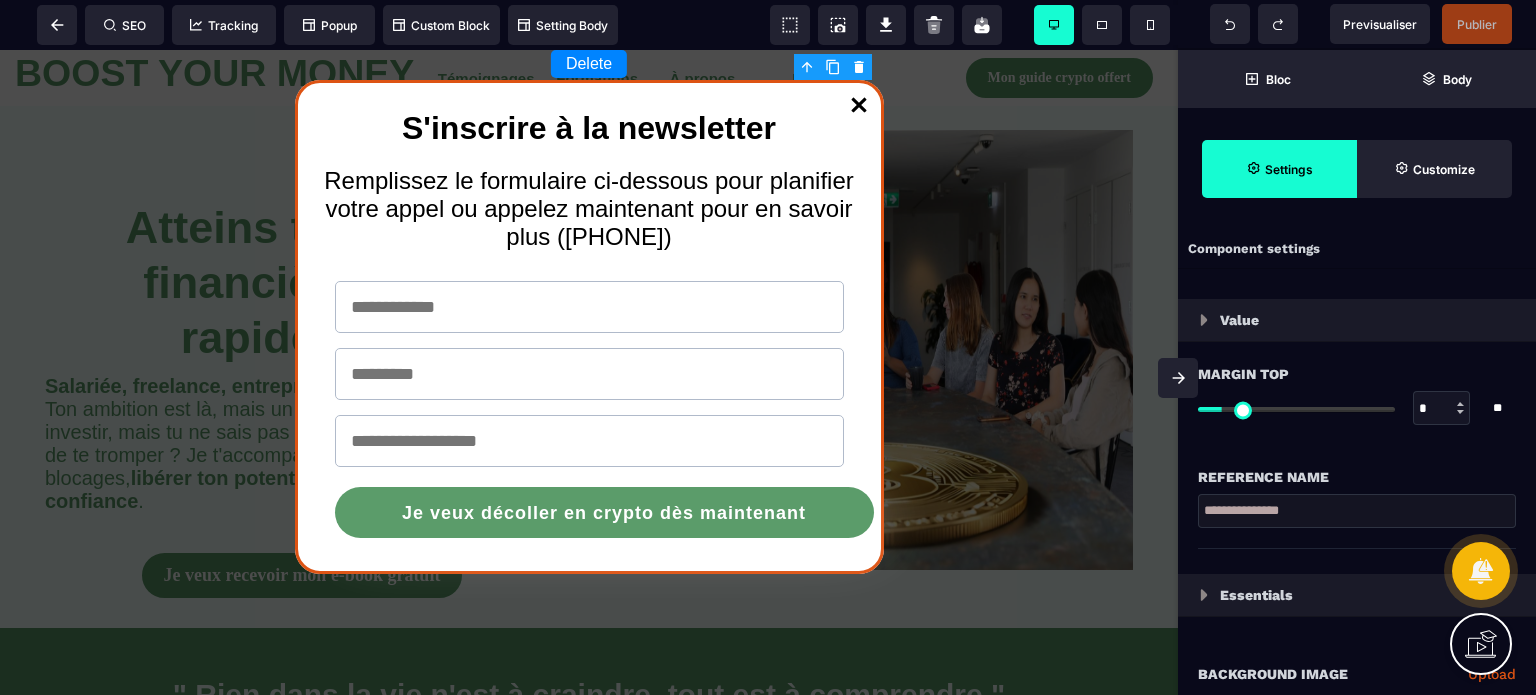 type on "*" 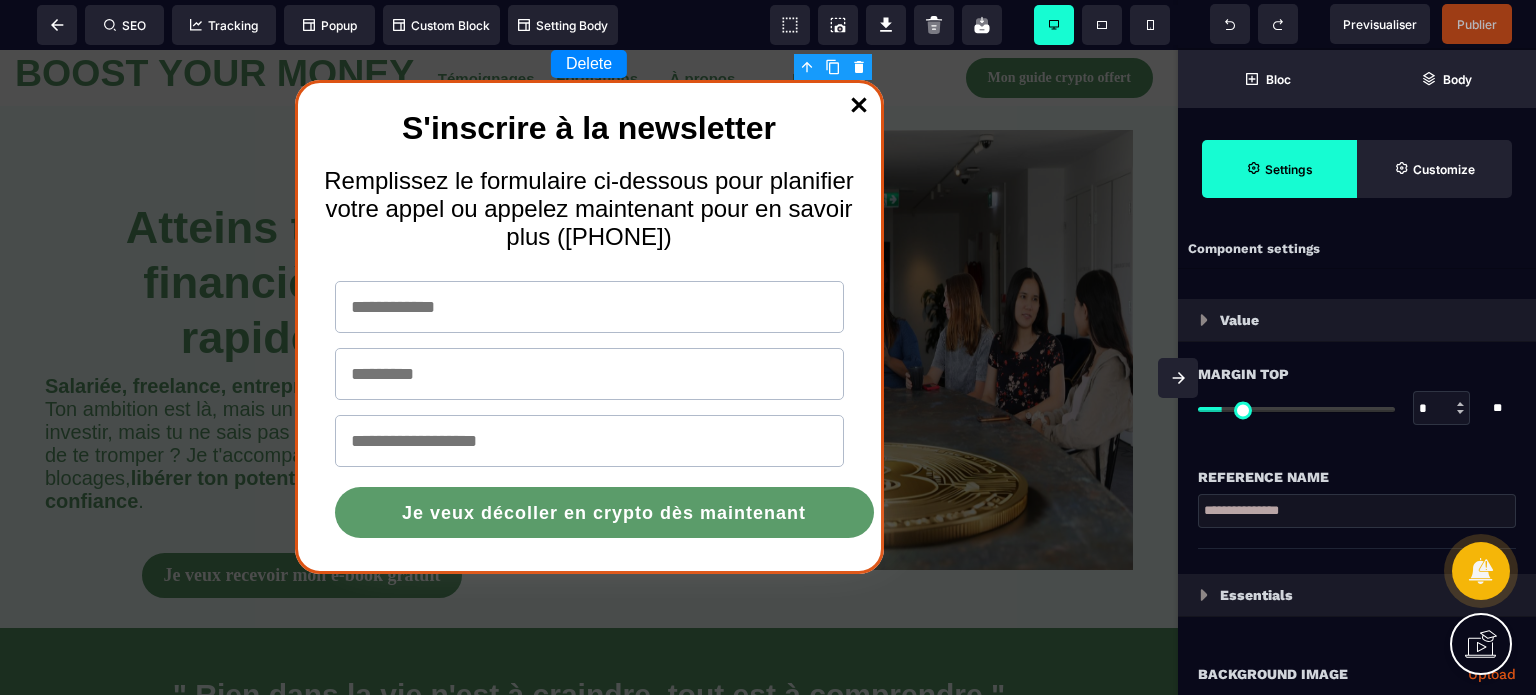 type on "**" 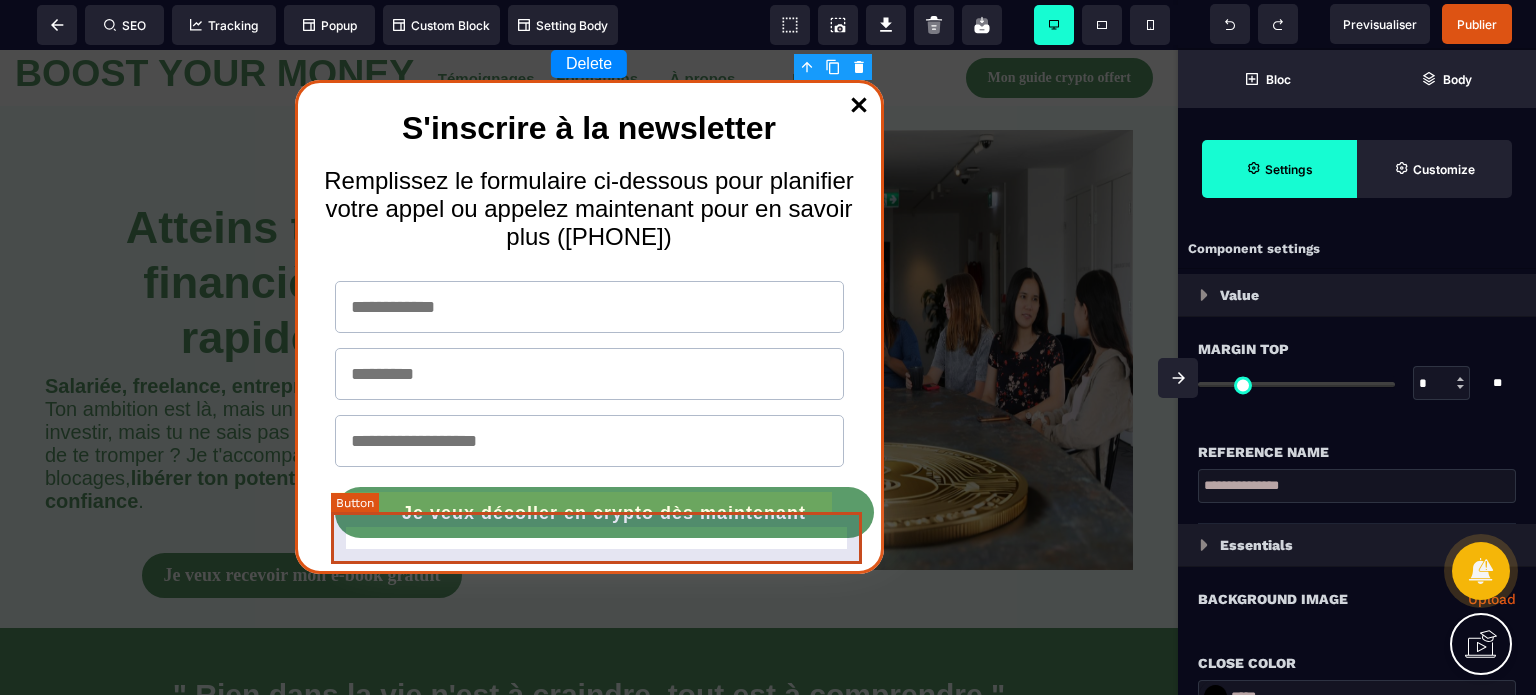 click on "Je veux décoller en crypto dès maintenant" at bounding box center (604, 513) 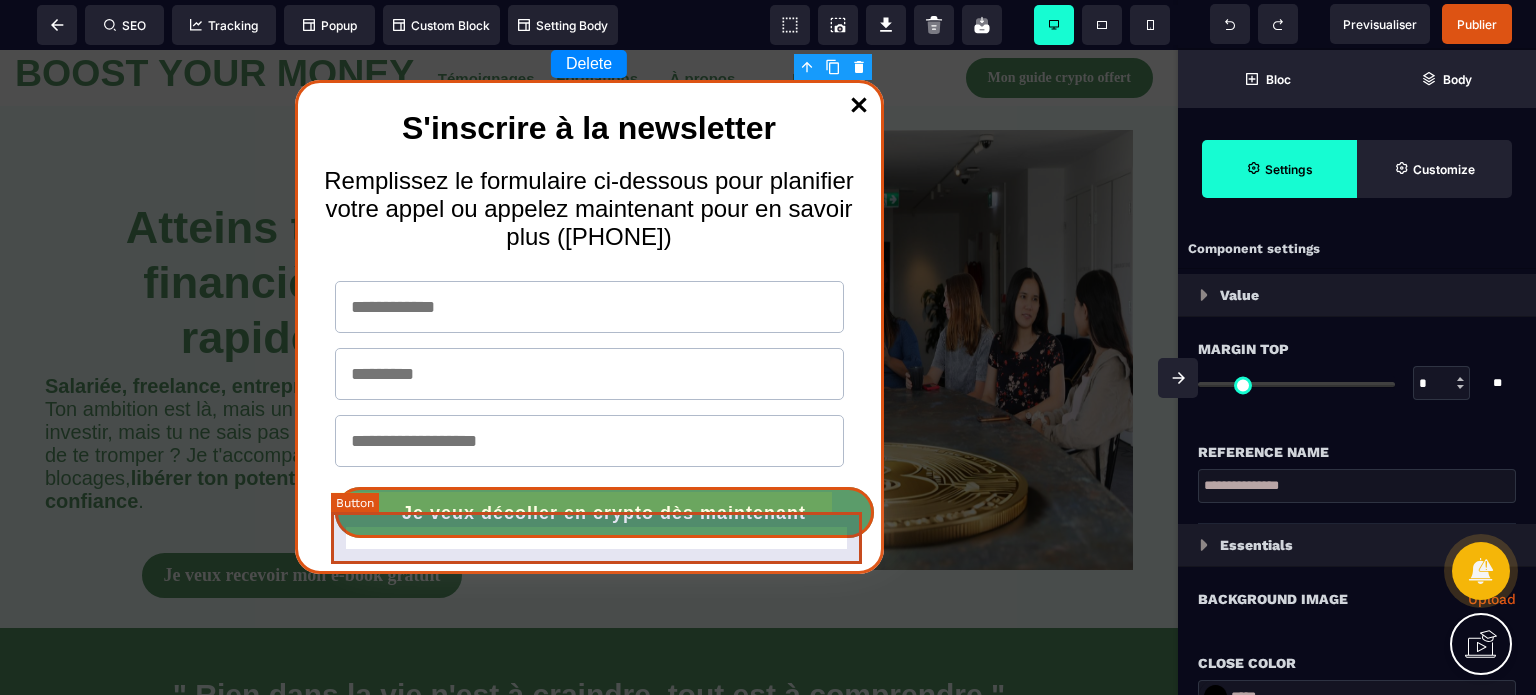 select on "******" 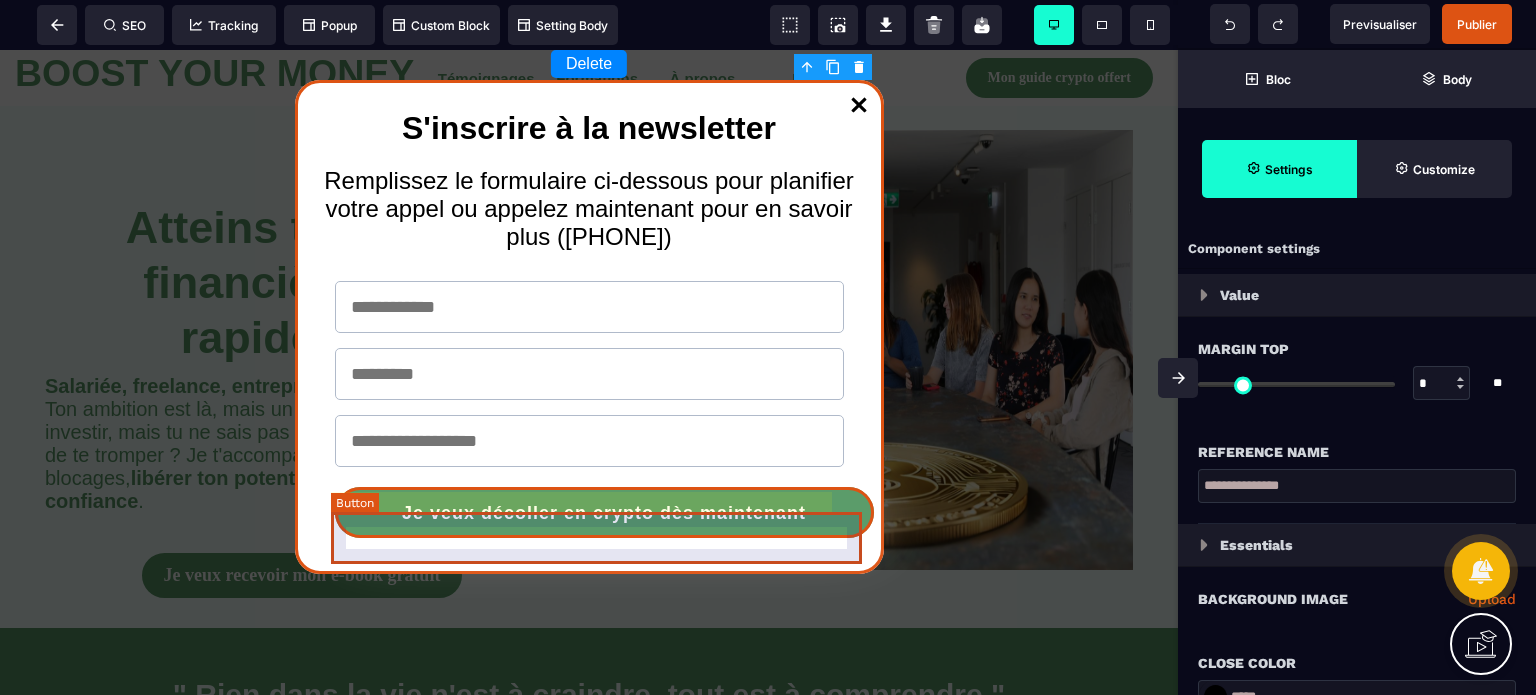 select on "***" 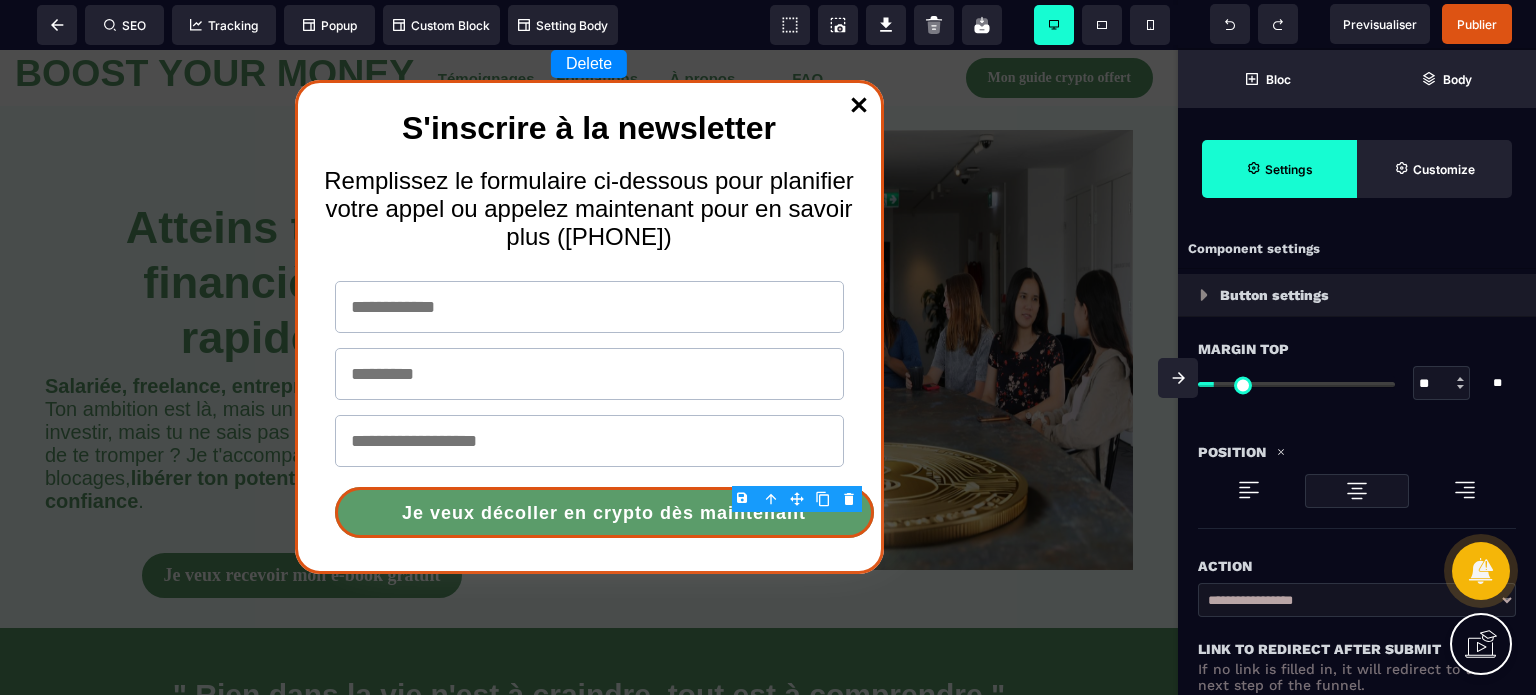 click on "Action" at bounding box center [1357, 566] 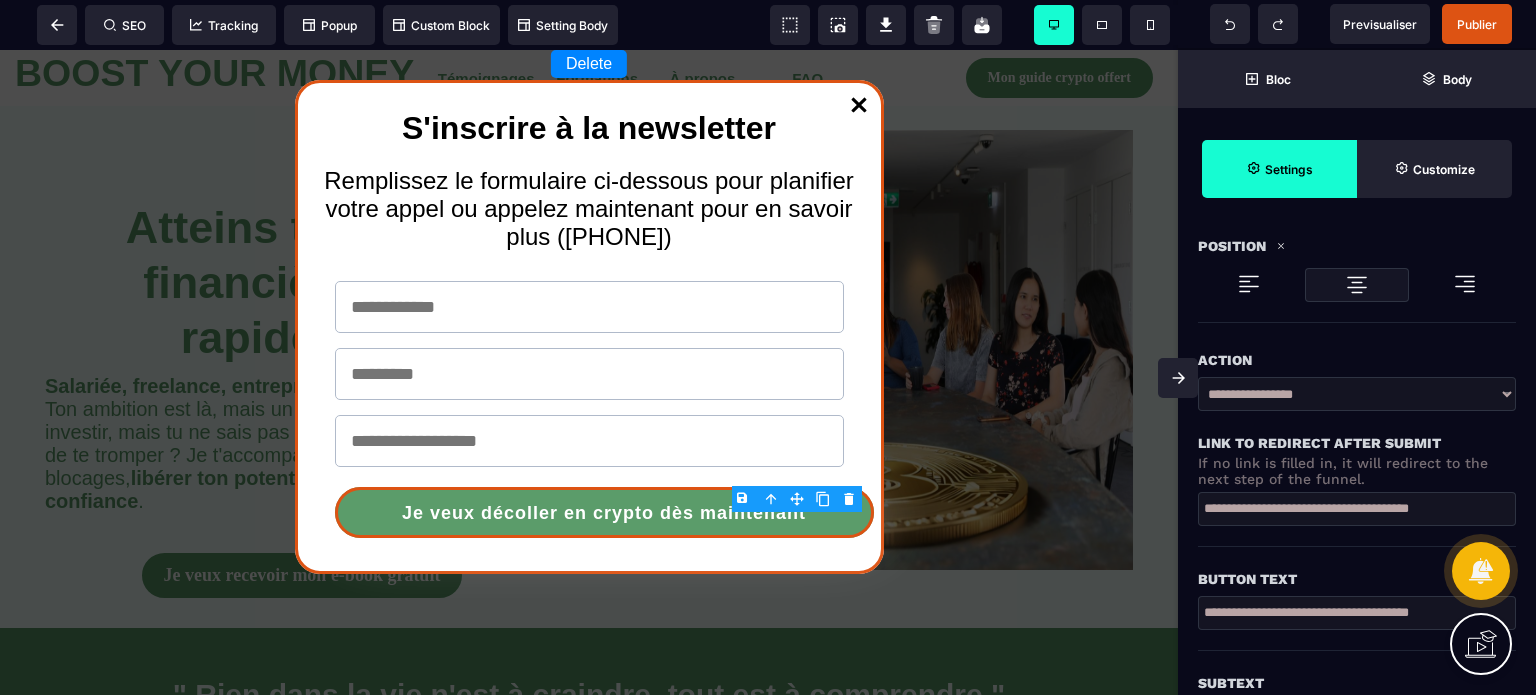 scroll, scrollTop: 360, scrollLeft: 0, axis: vertical 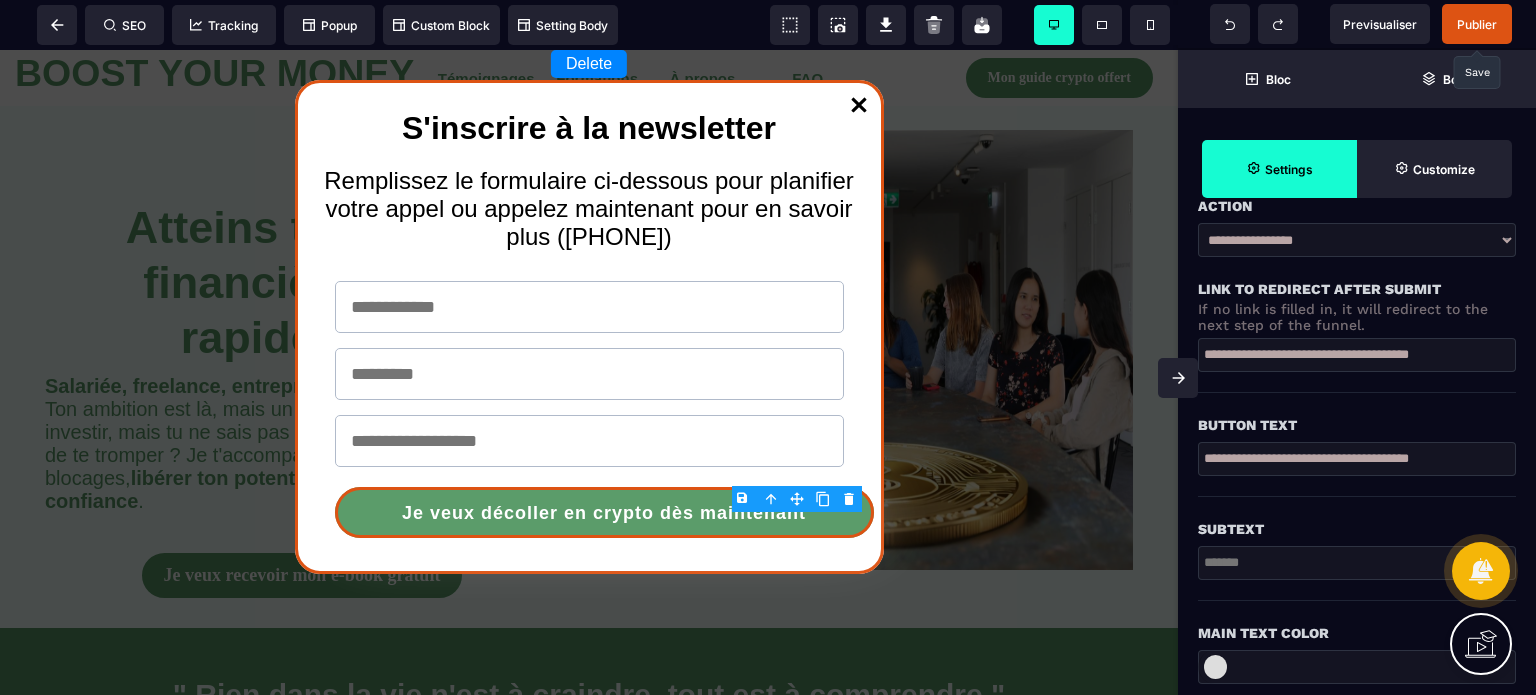 click on "Publier" at bounding box center (1477, 24) 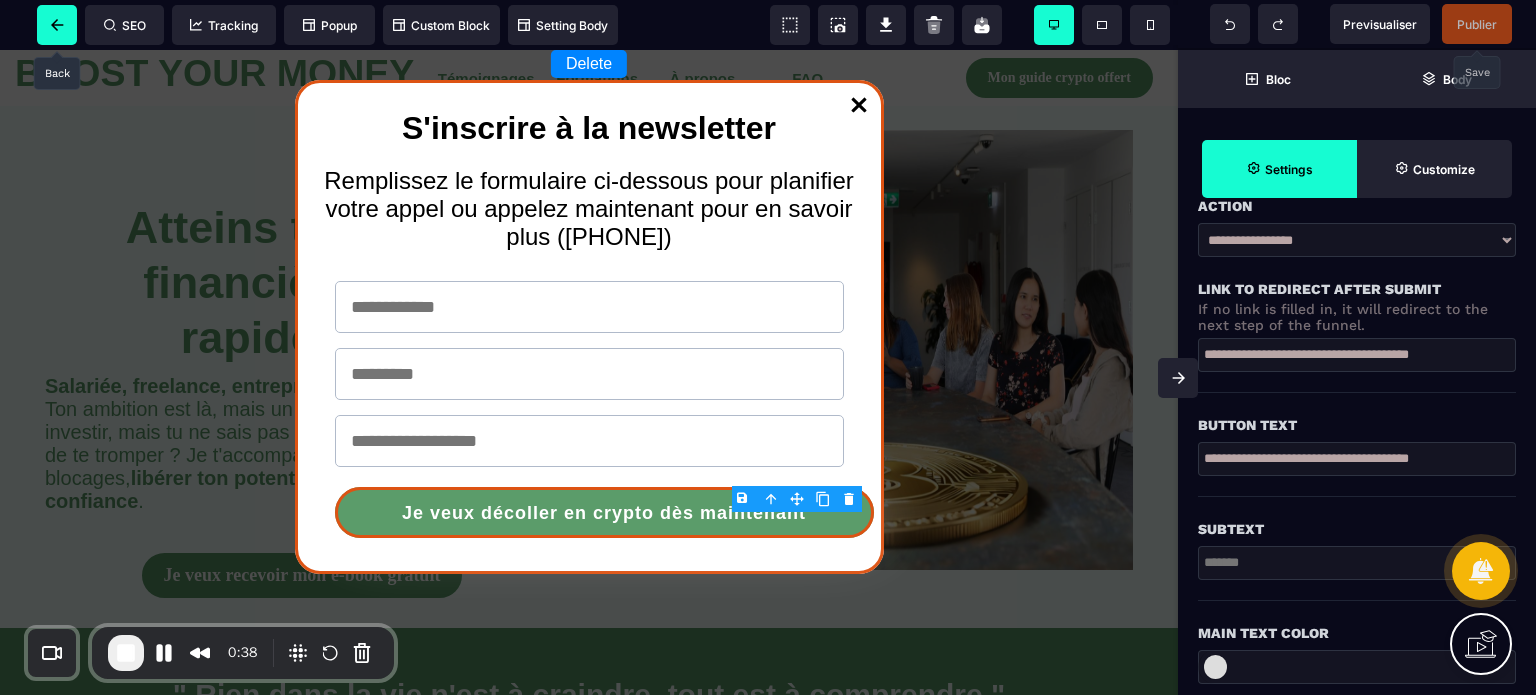 click at bounding box center (57, 25) 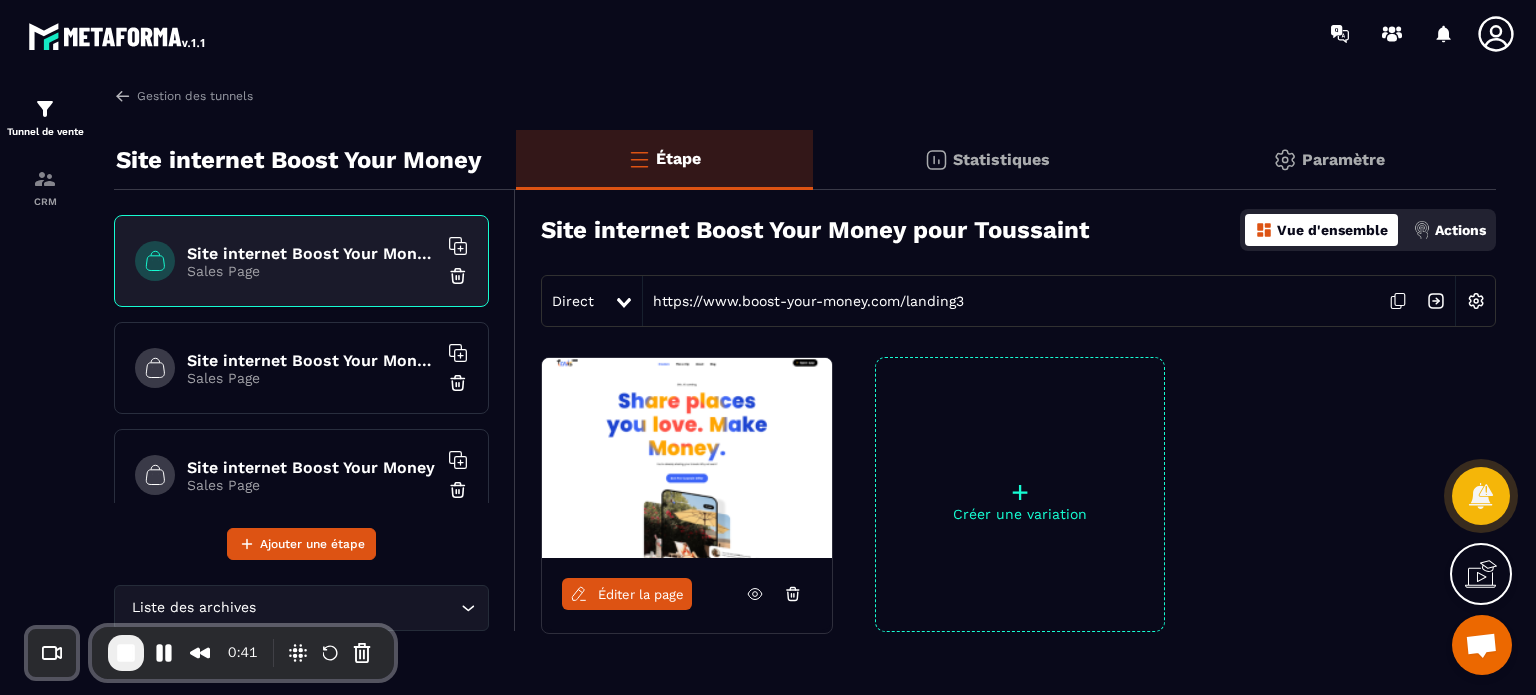 click on "Site internet Boost Your Money - 22/06 - todelete Sales Page" at bounding box center [301, 368] 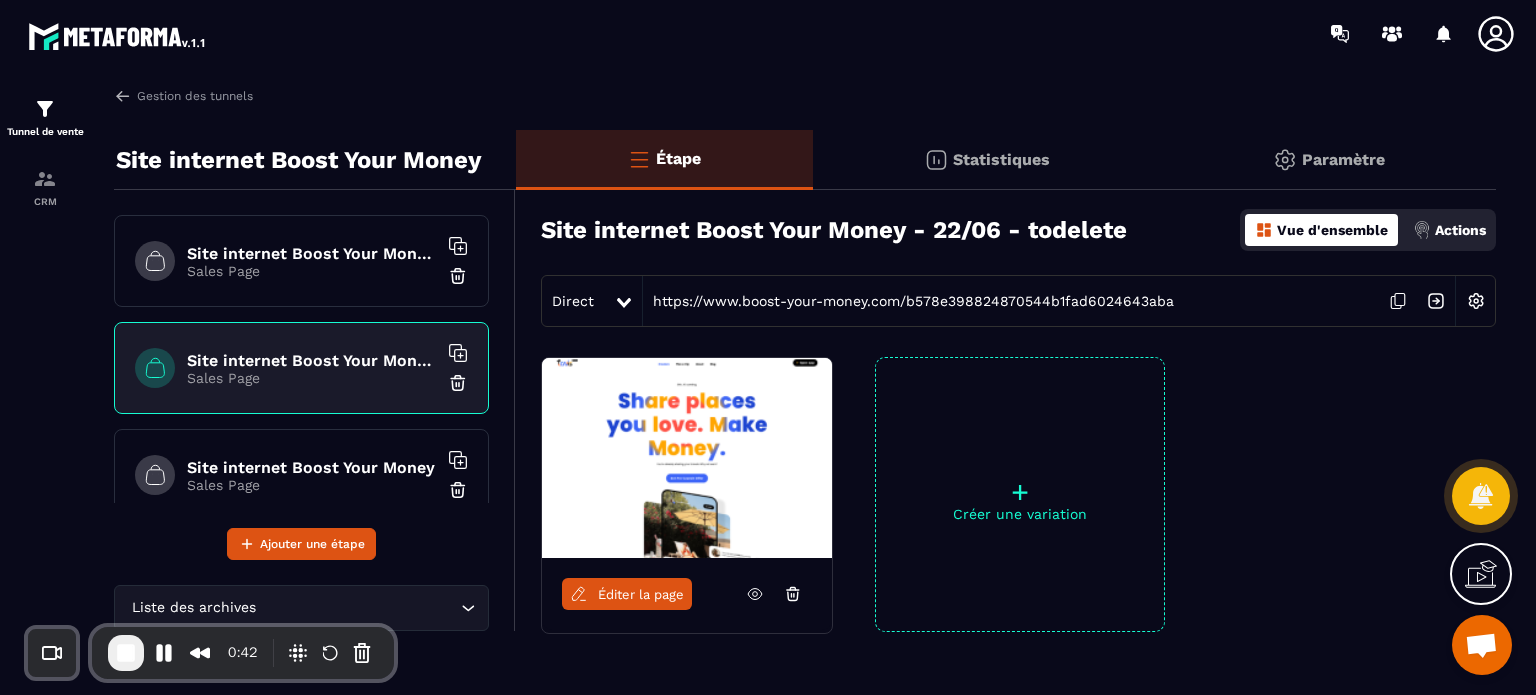 click on "Site internet Boost Your Money" at bounding box center [312, 467] 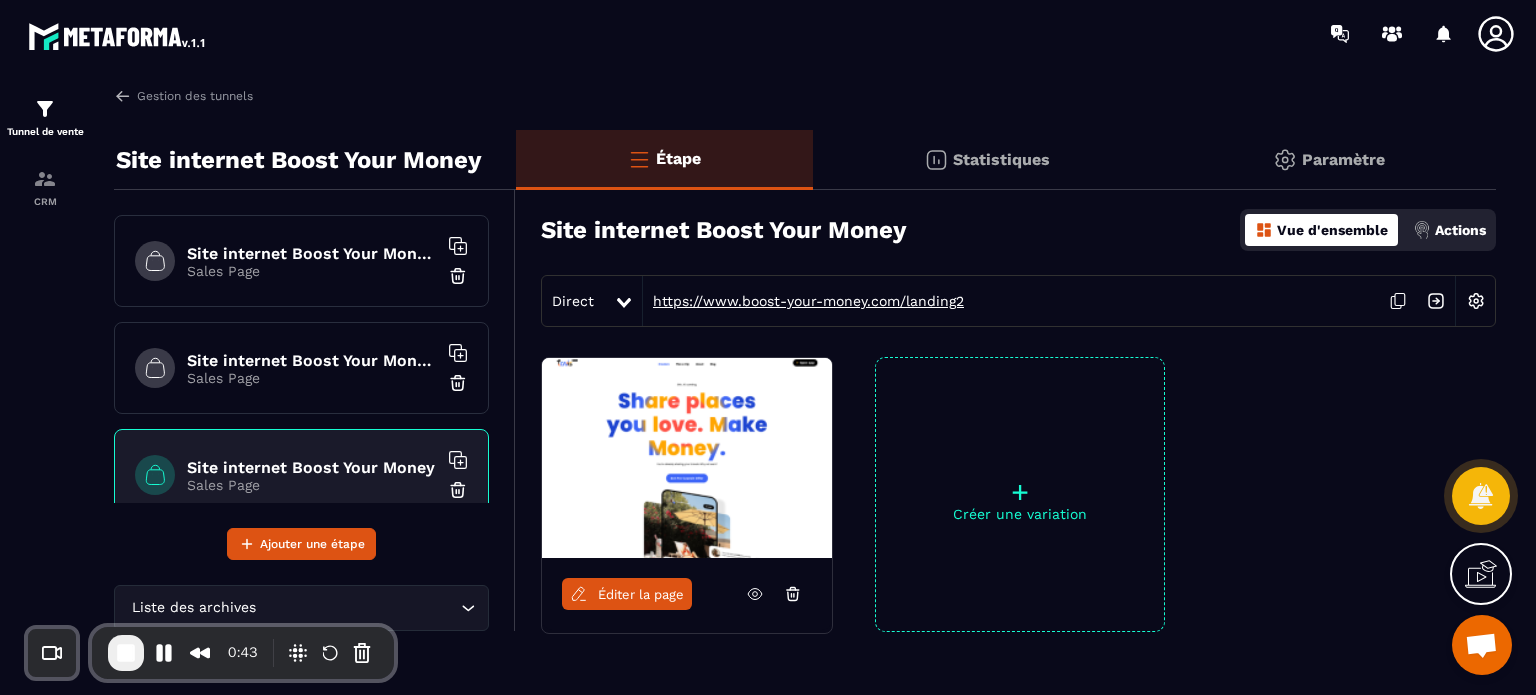 click on "https://www.boost-your-money.com/landing2" at bounding box center (803, 301) 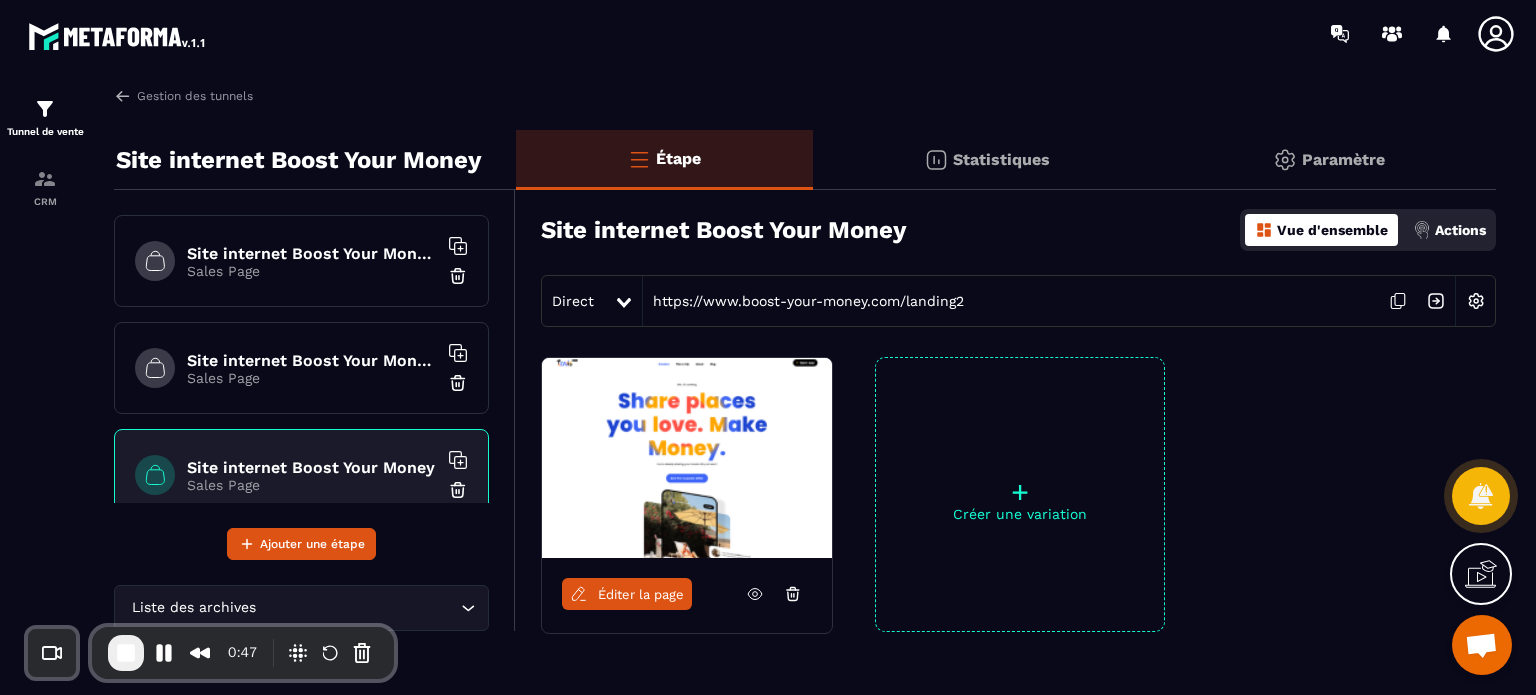 click on "Site internet Boost Your Money pour Toussaint Sales Page" at bounding box center [301, 261] 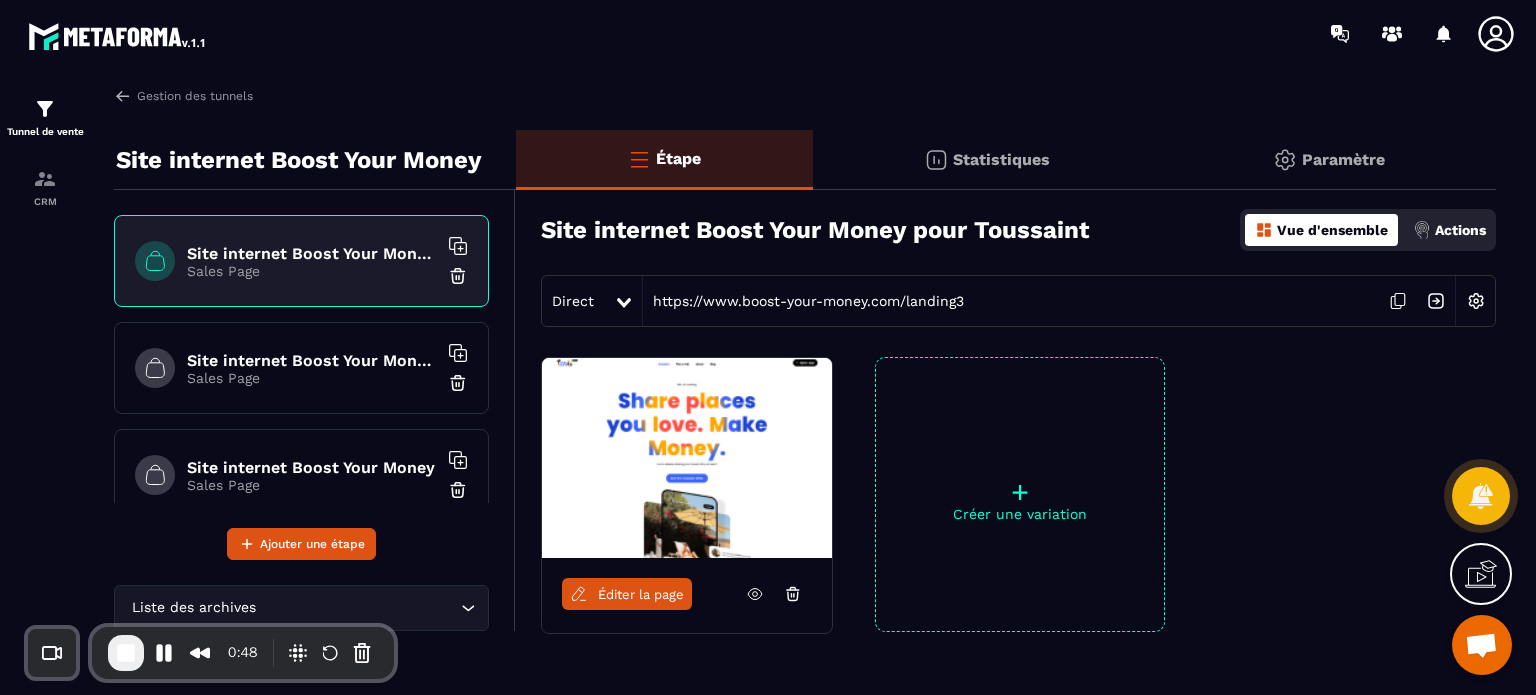 click on "Éditer la page" at bounding box center (641, 594) 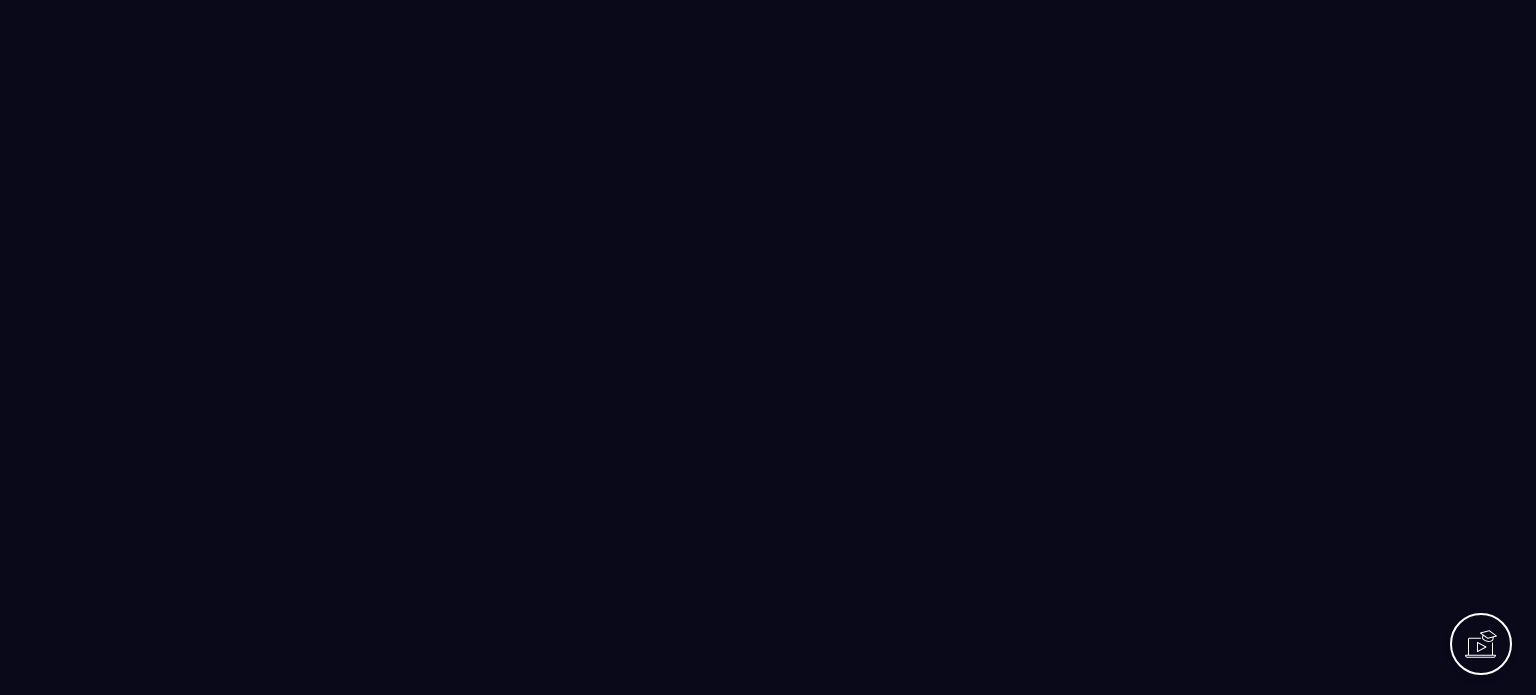 scroll, scrollTop: 0, scrollLeft: 0, axis: both 